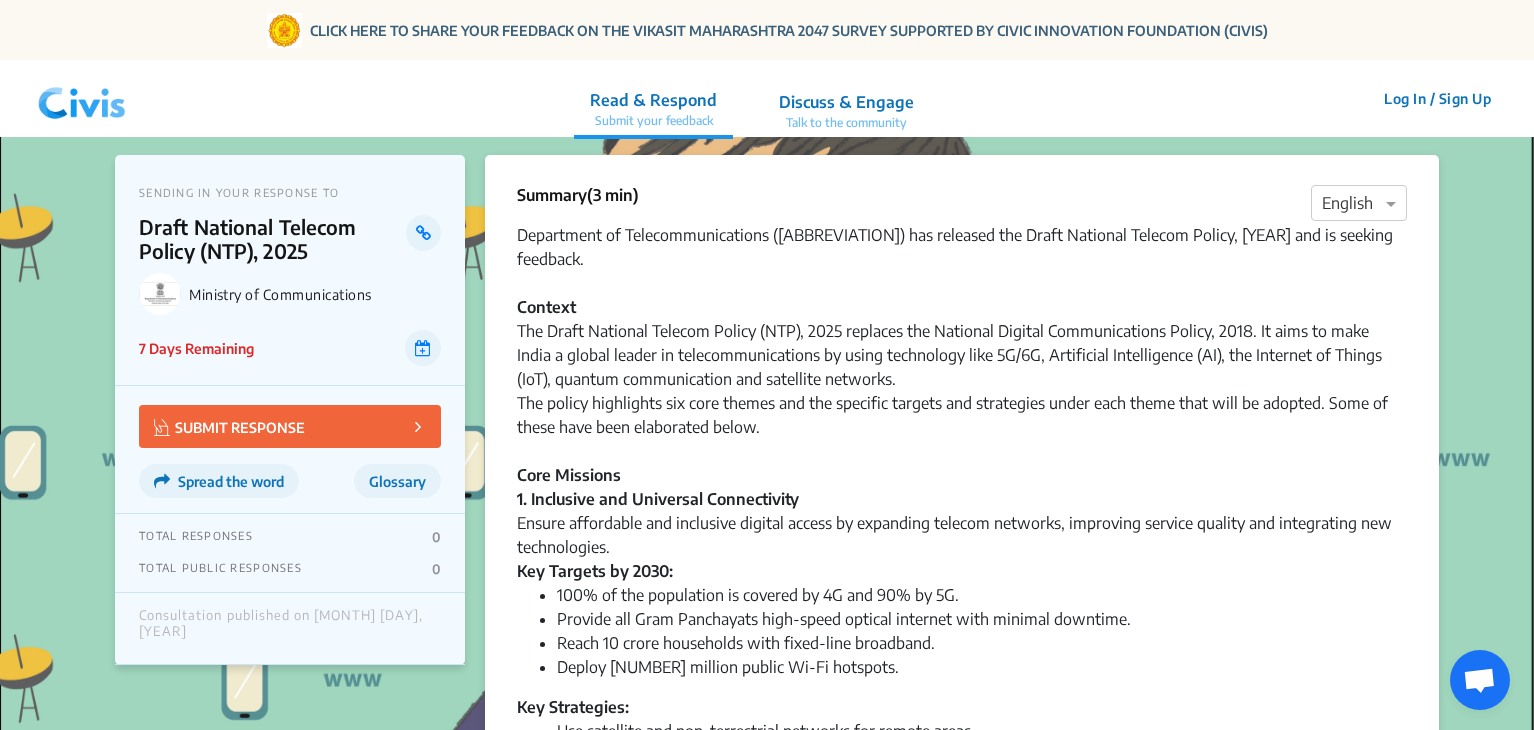 scroll, scrollTop: 0, scrollLeft: 0, axis: both 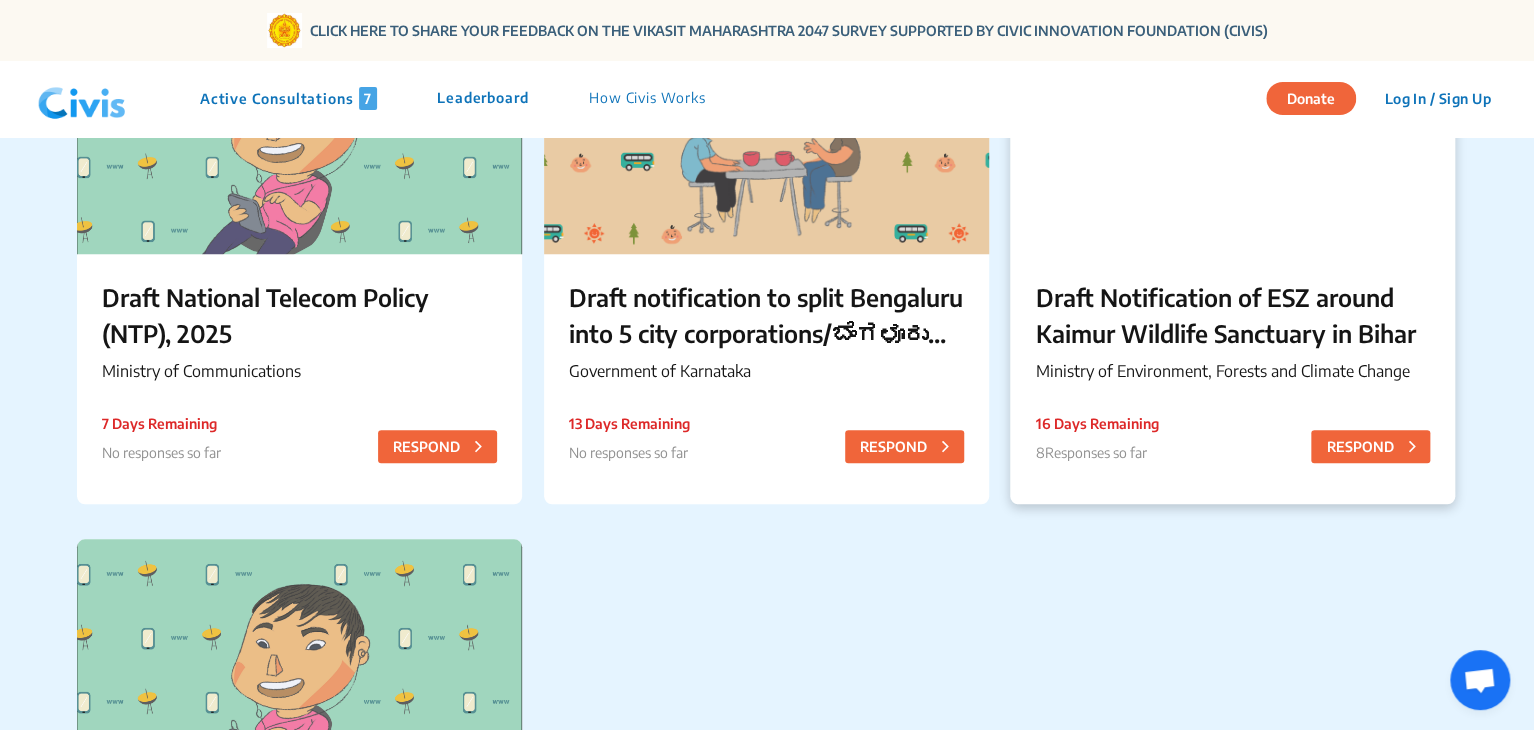 click on "Draft Notification of ESZ around Kaimur Wildlife Sanctuary in Bihar" 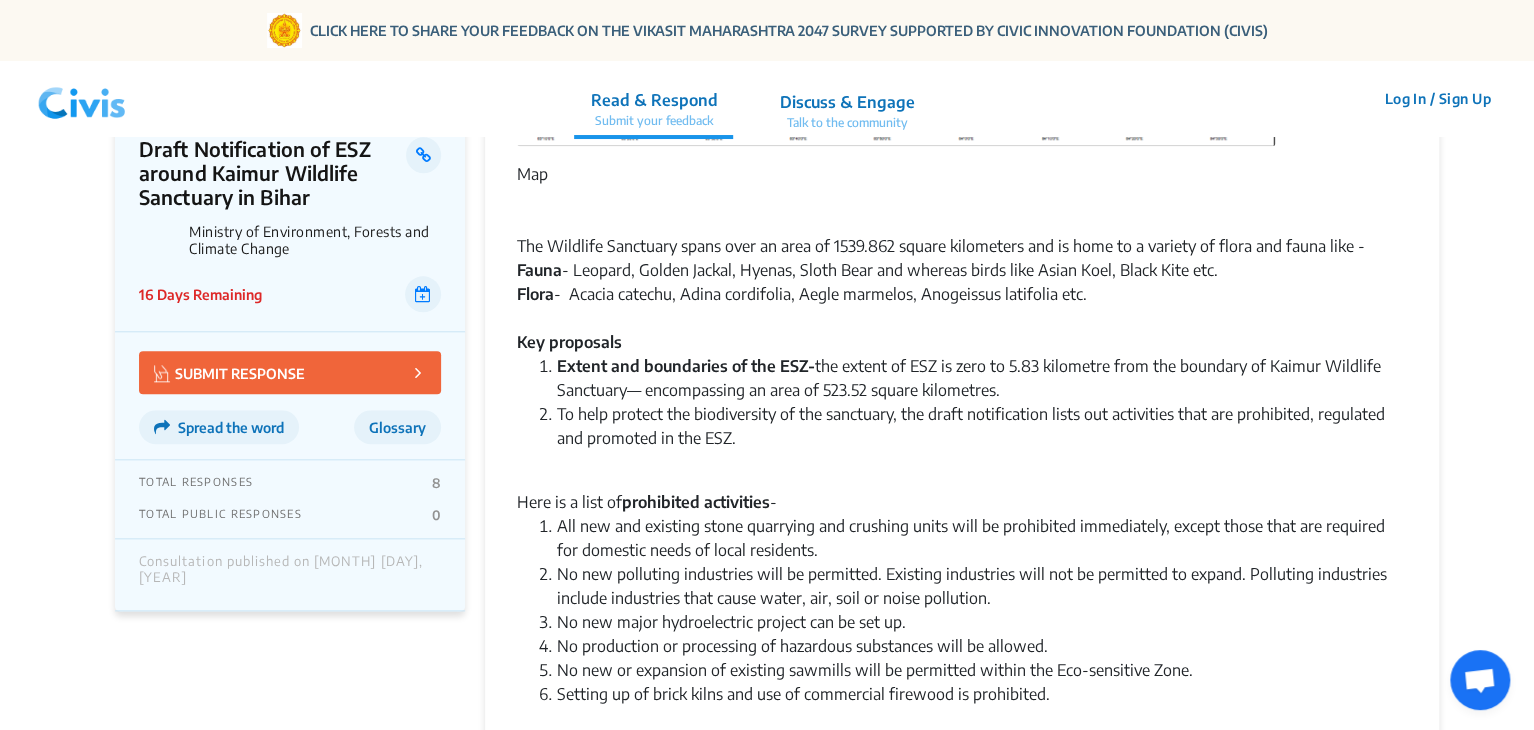 scroll, scrollTop: 0, scrollLeft: 0, axis: both 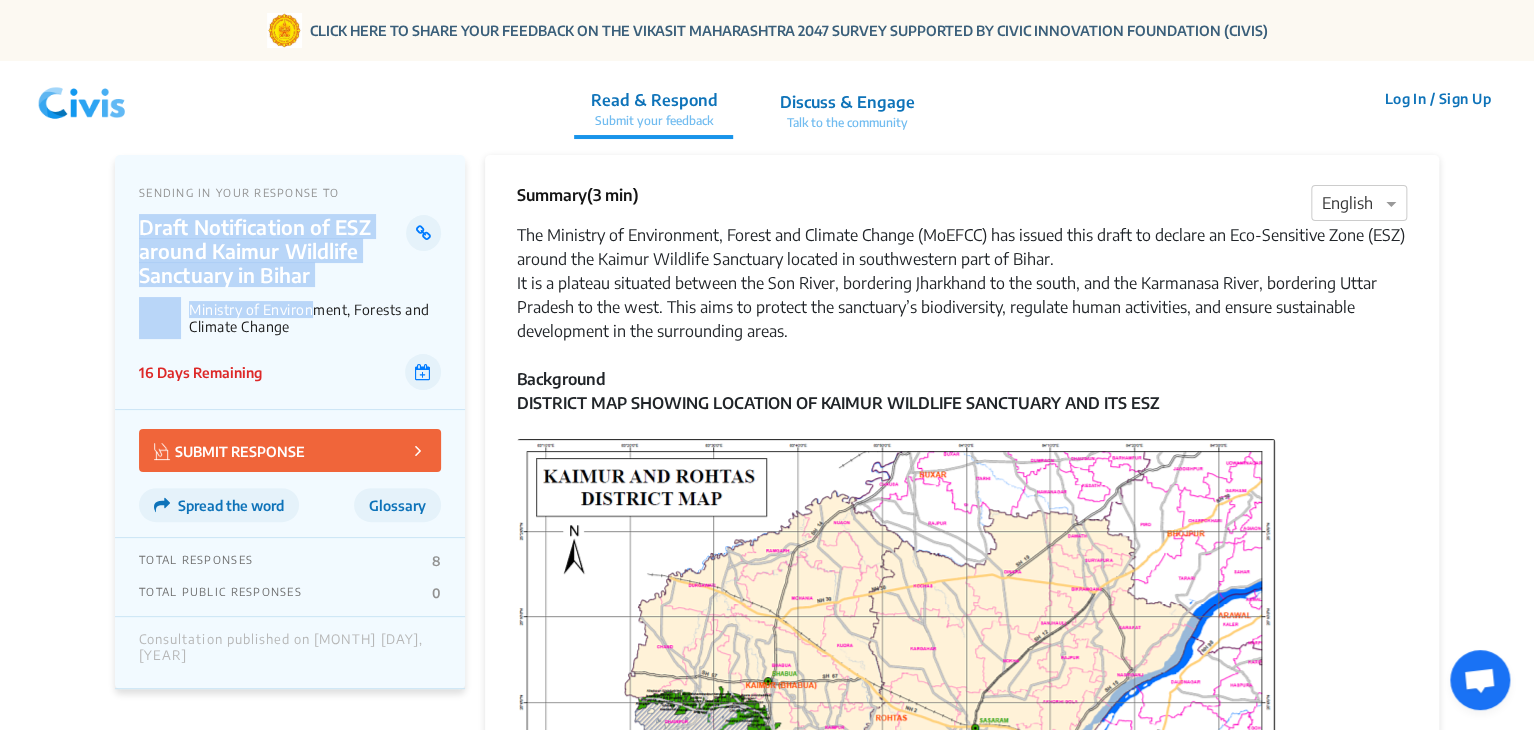 drag, startPoint x: 145, startPoint y: 227, endPoint x: 312, endPoint y: 287, distance: 177.4514 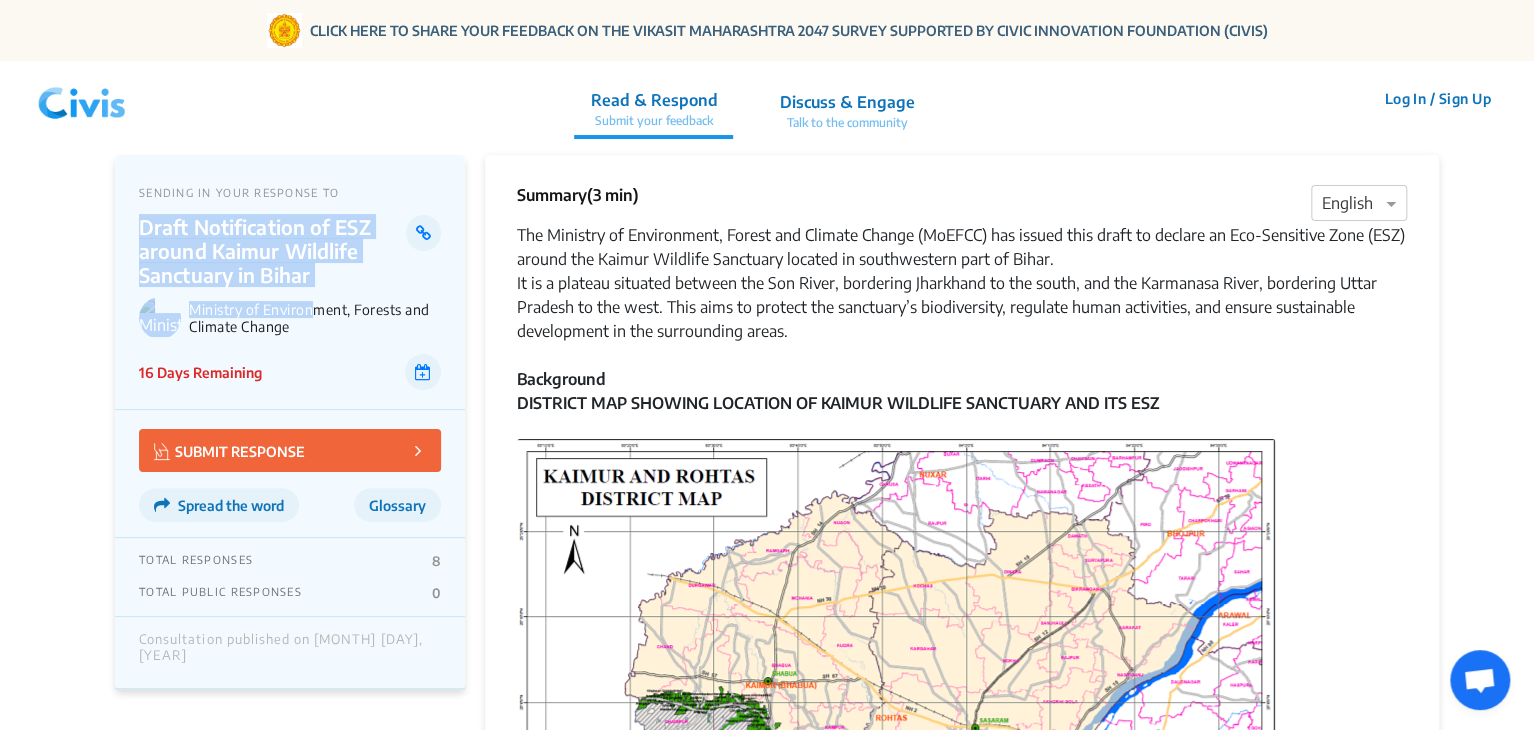 click on "SENDING IN YOUR RESPONSE TO Draft Notification of ESZ around Kaimur Wildlife Sanctuary in Bihar Ministry of Environment, Forests and Climate Change 16 Days Remaining" 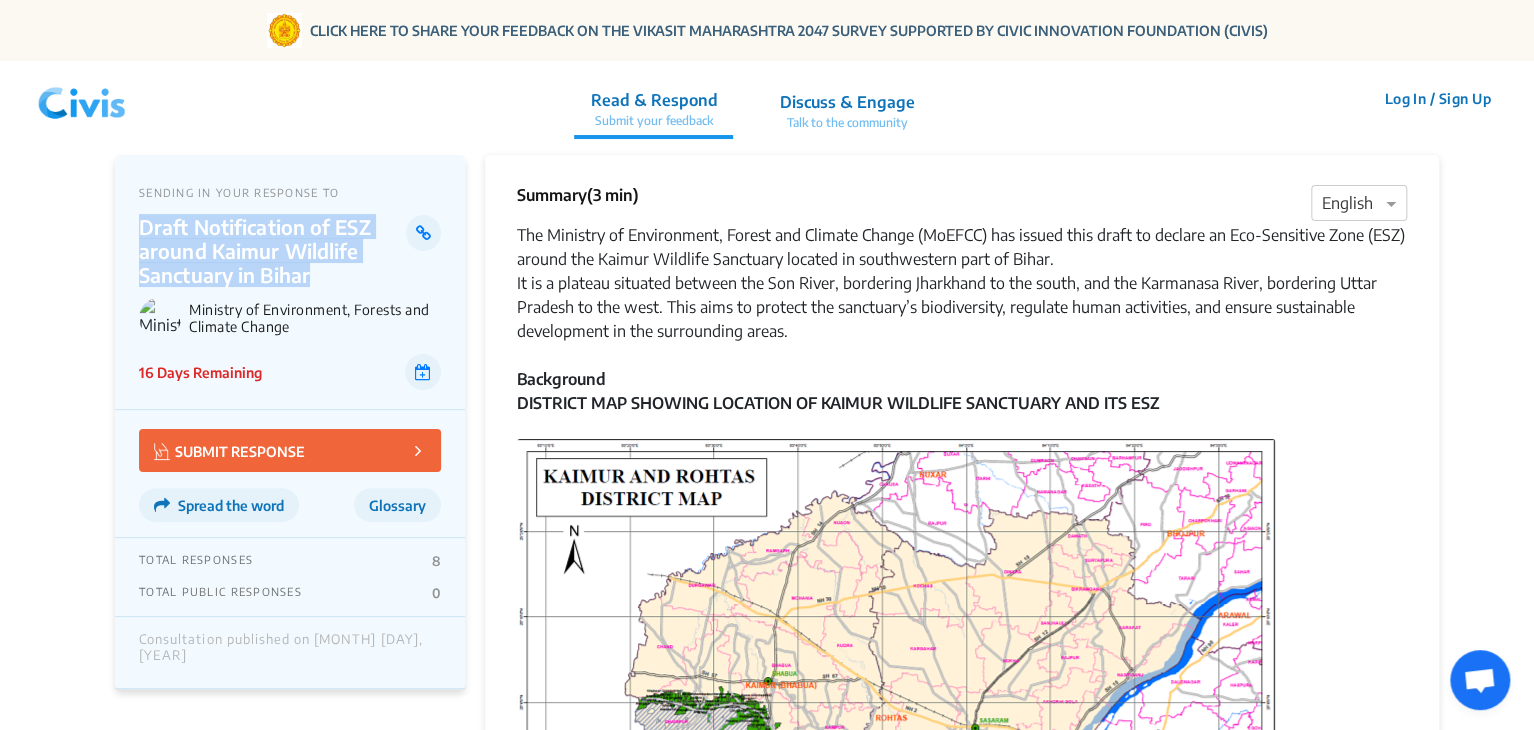 drag, startPoint x: 141, startPoint y: 226, endPoint x: 312, endPoint y: 271, distance: 176.82195 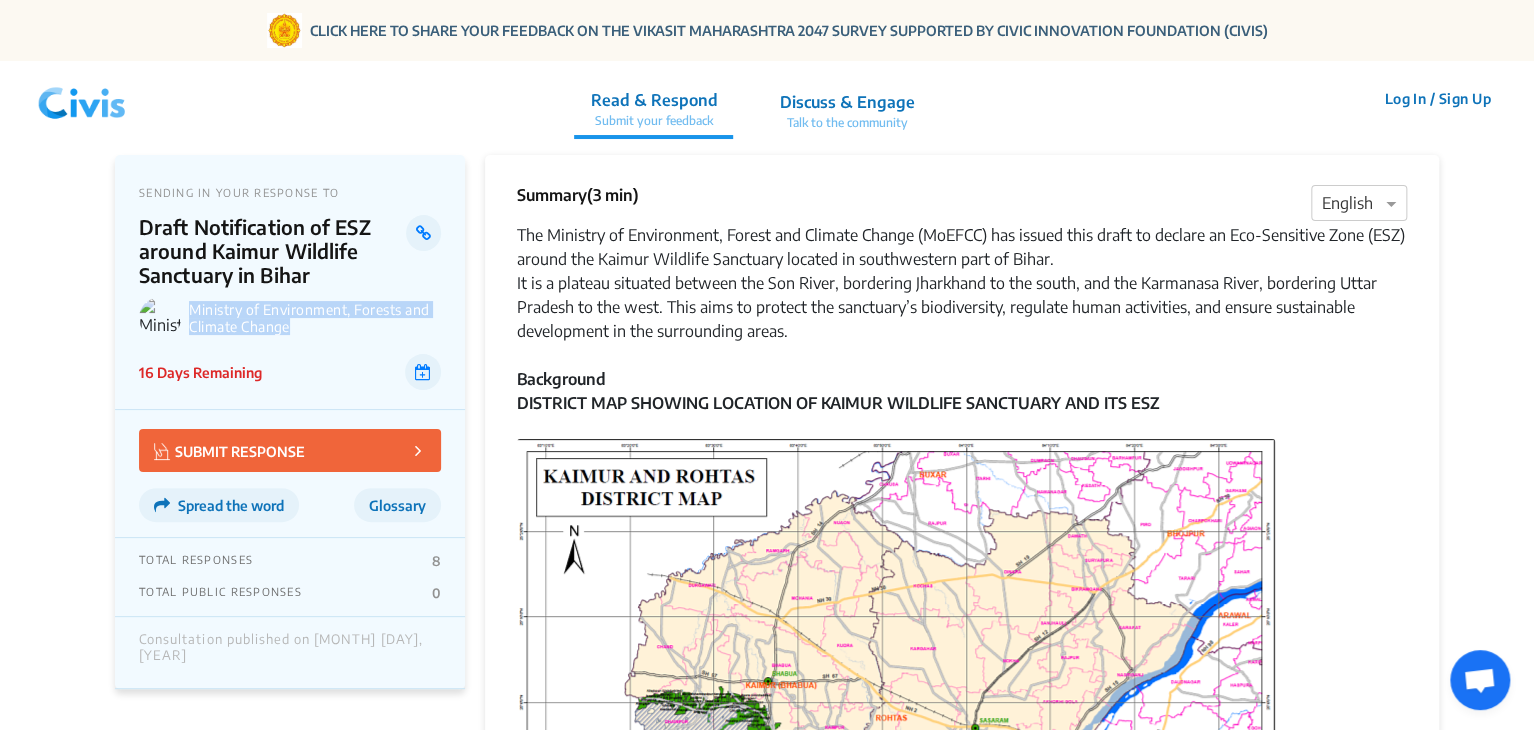 drag, startPoint x: 190, startPoint y: 311, endPoint x: 294, endPoint y: 329, distance: 105.546196 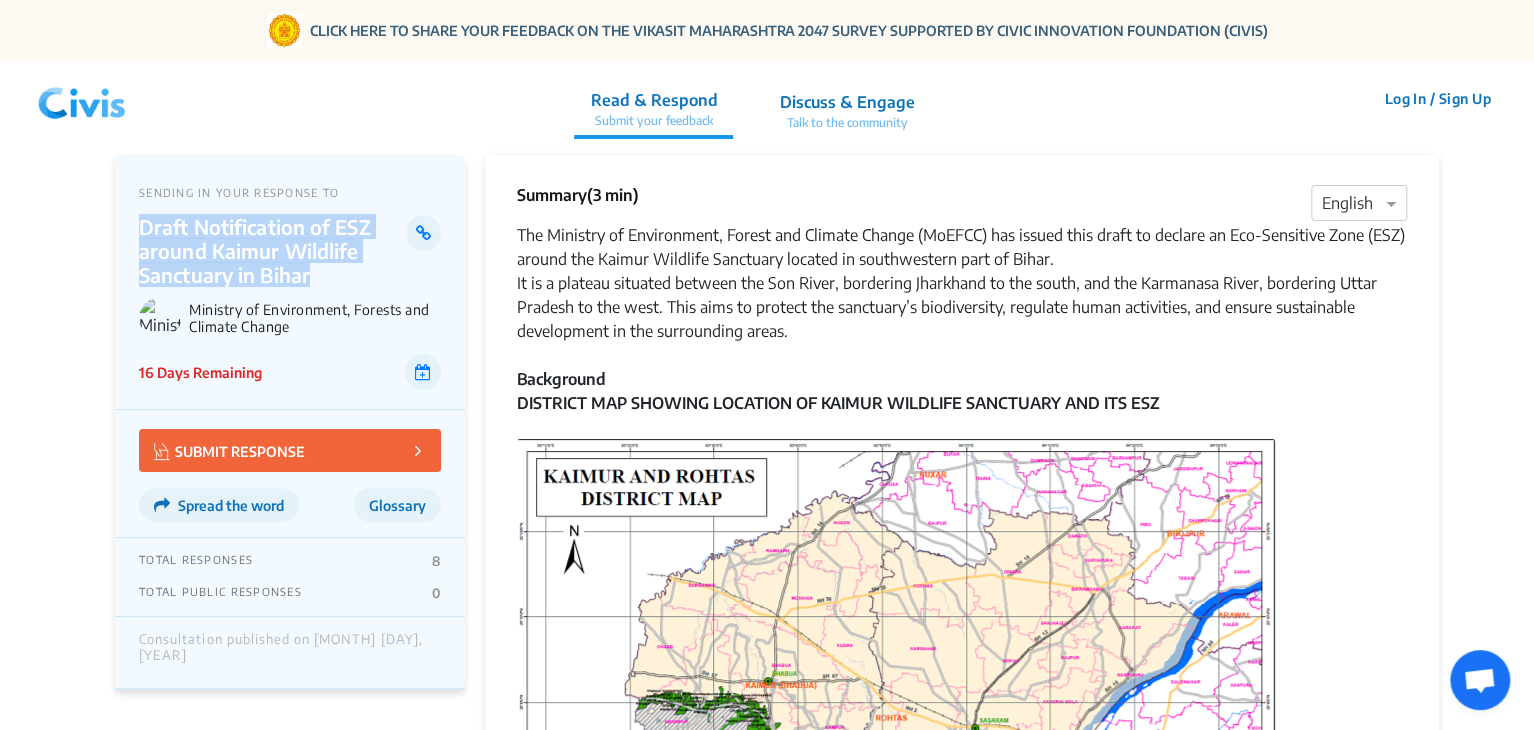 drag, startPoint x: 140, startPoint y: 225, endPoint x: 311, endPoint y: 273, distance: 177.60912 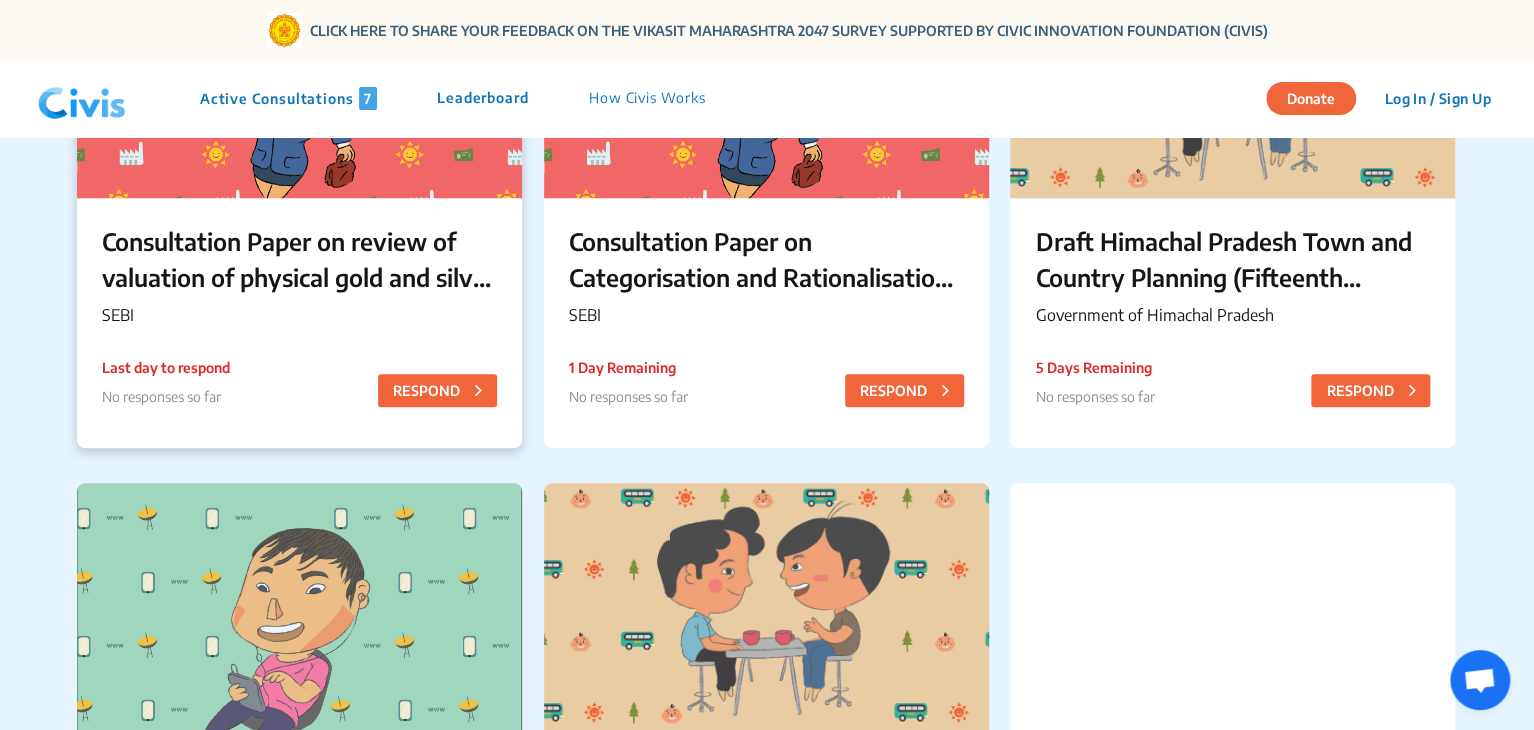 scroll, scrollTop: 744, scrollLeft: 0, axis: vertical 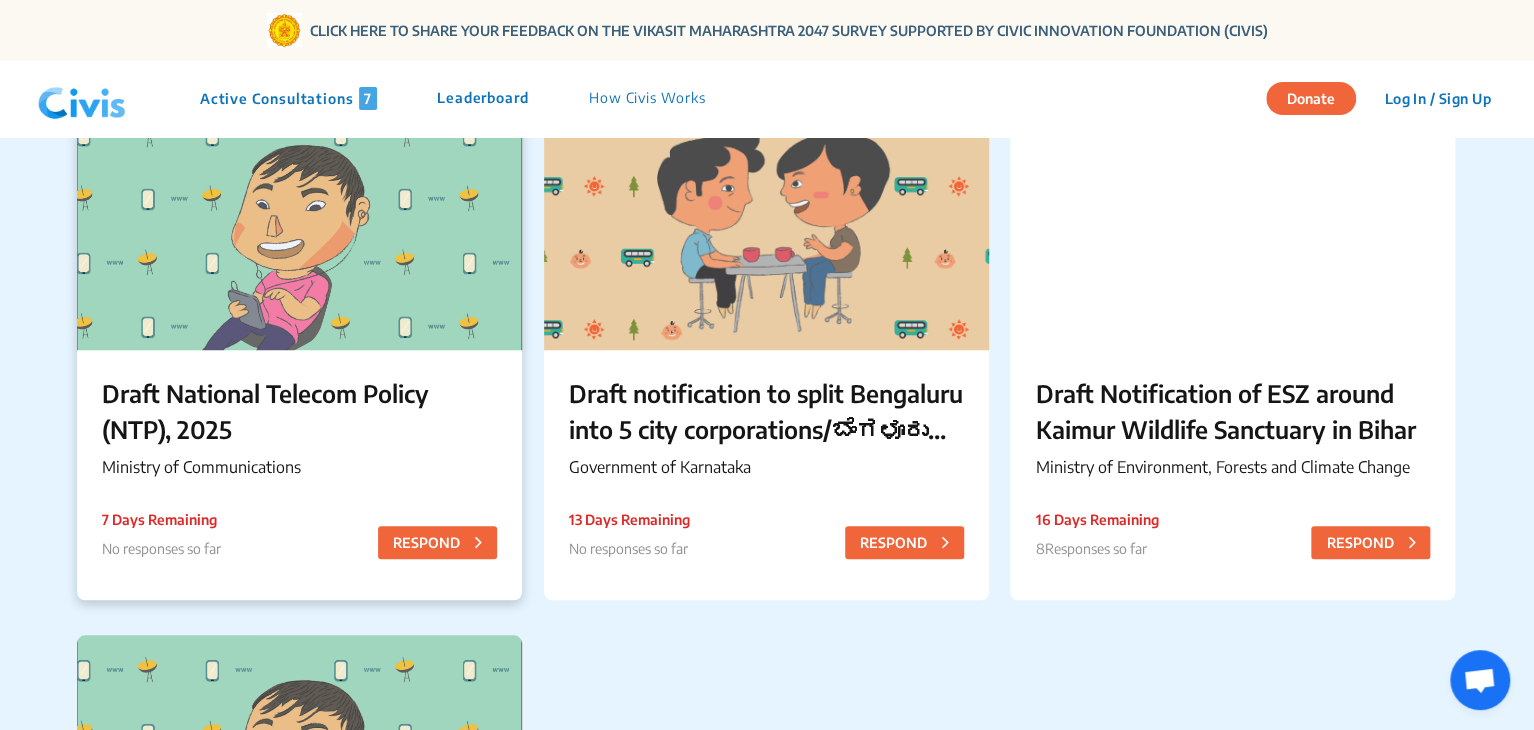 click on "Draft National Telecom Policy (NTP), 2025" 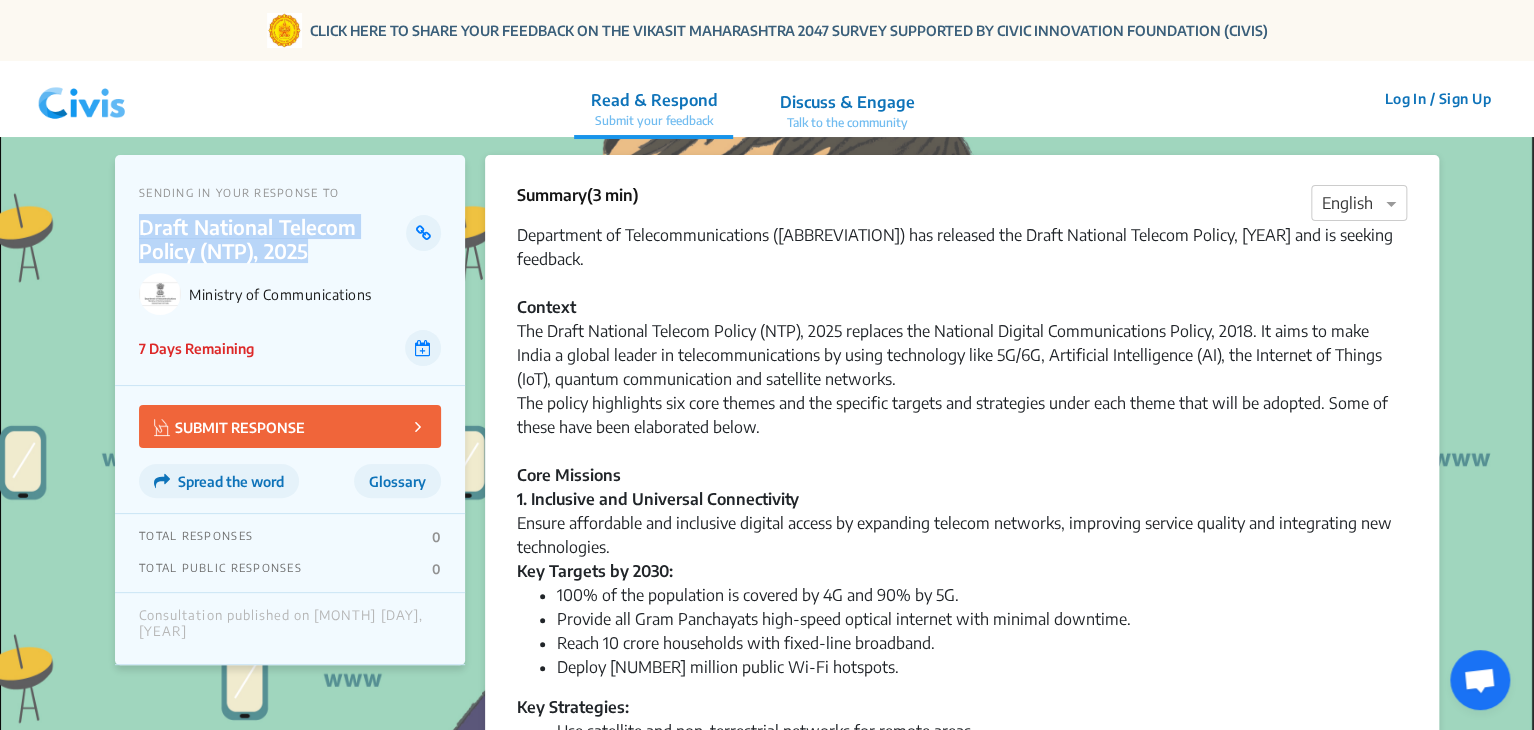 drag, startPoint x: 142, startPoint y: 226, endPoint x: 318, endPoint y: 248, distance: 177.36967 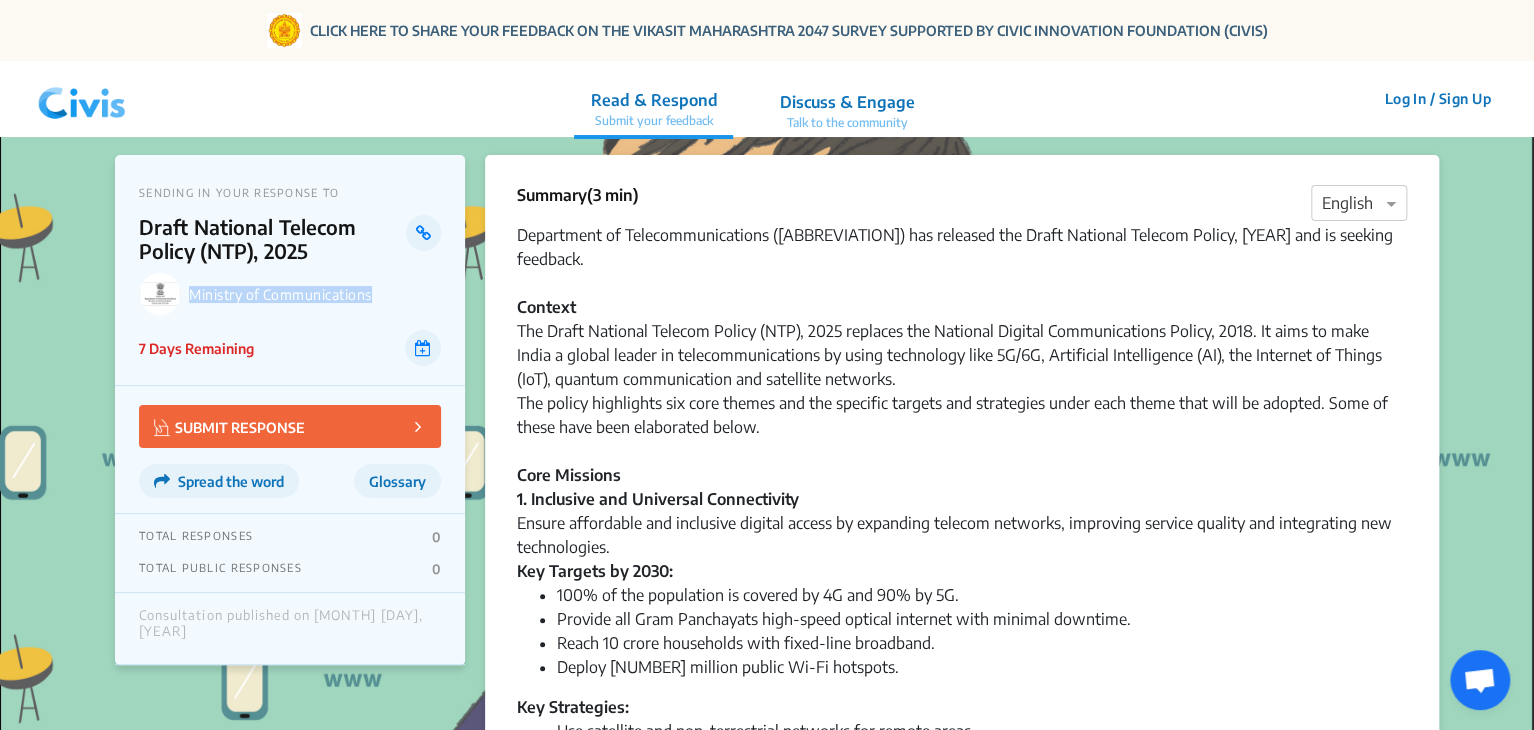 drag, startPoint x: 190, startPoint y: 292, endPoint x: 372, endPoint y: 293, distance: 182.00275 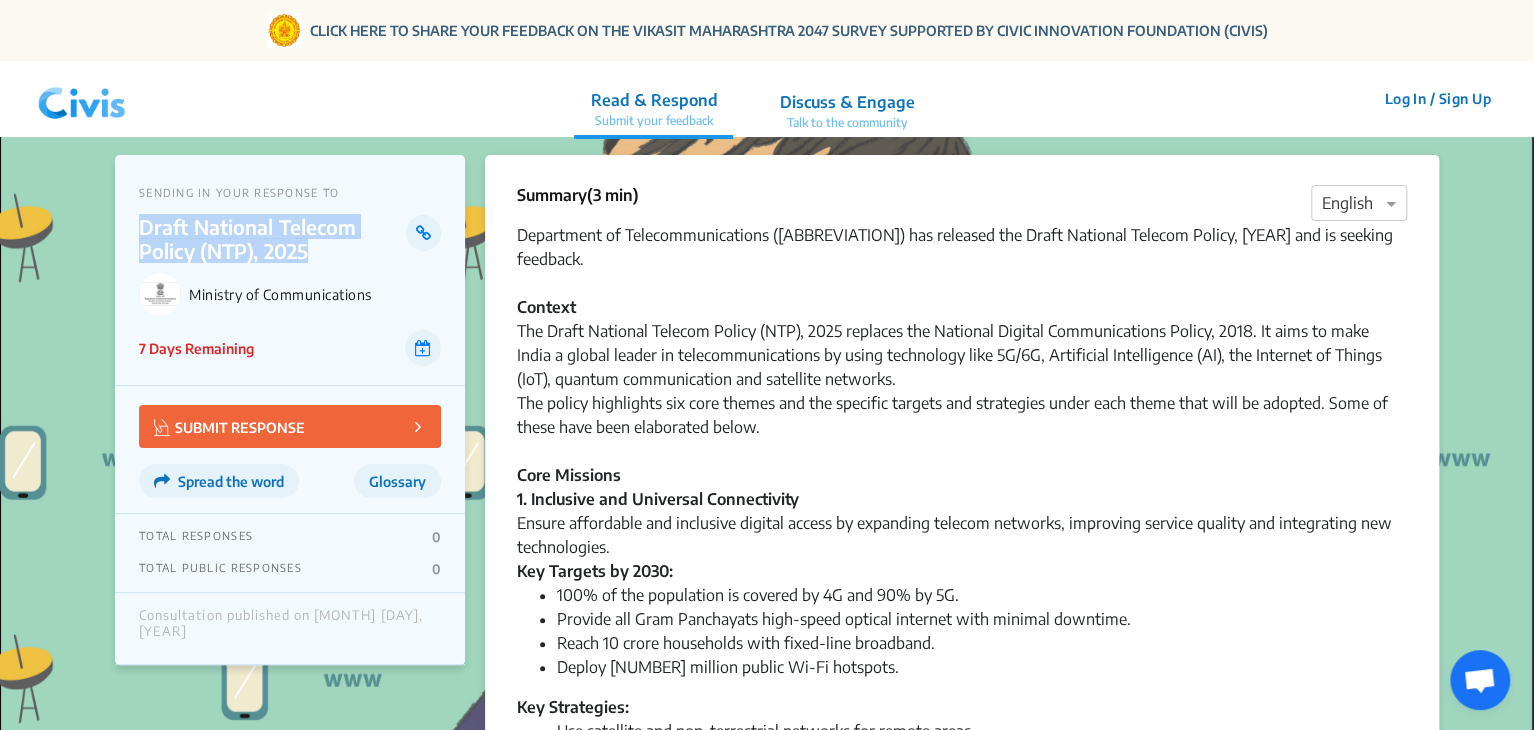 drag, startPoint x: 142, startPoint y: 227, endPoint x: 316, endPoint y: 248, distance: 175.26266 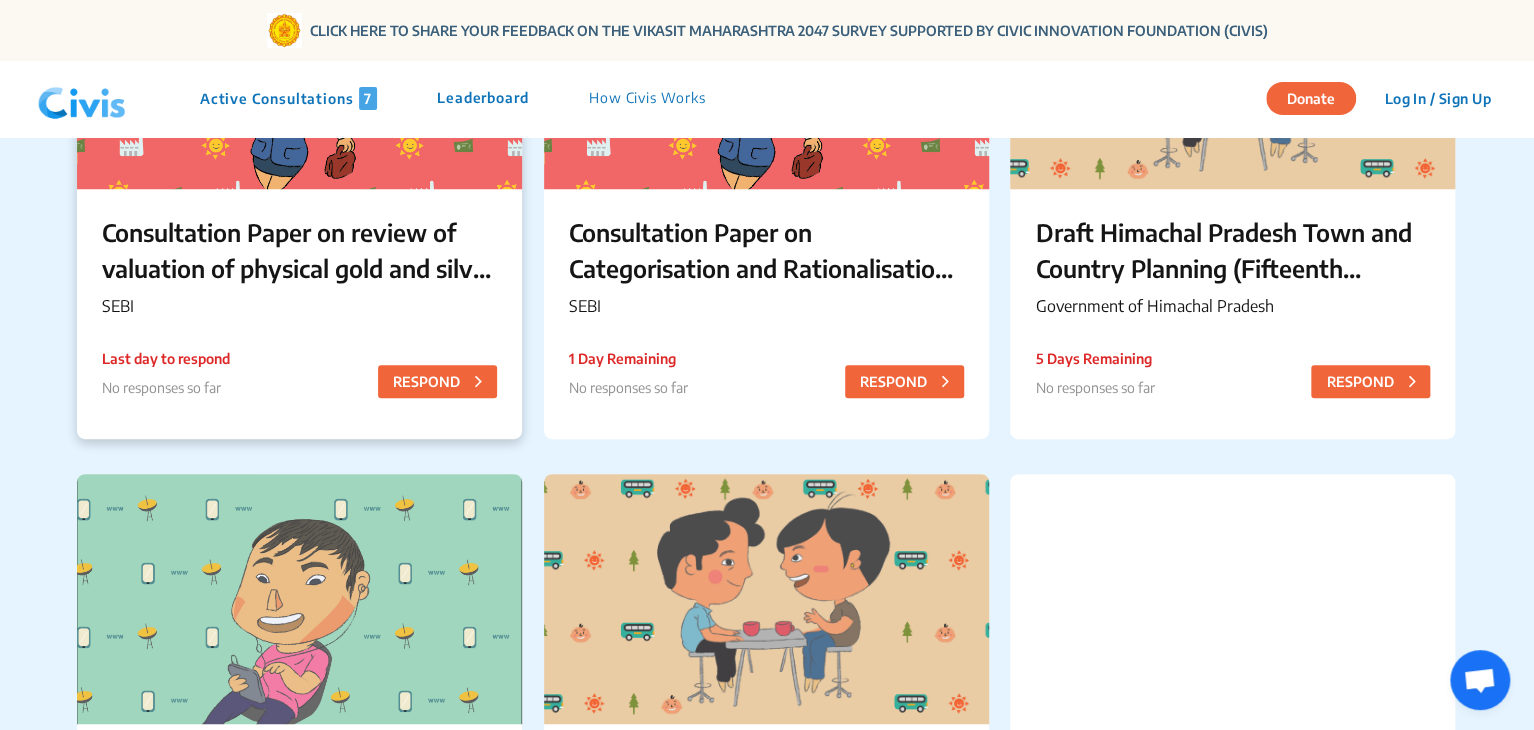 scroll, scrollTop: 651, scrollLeft: 0, axis: vertical 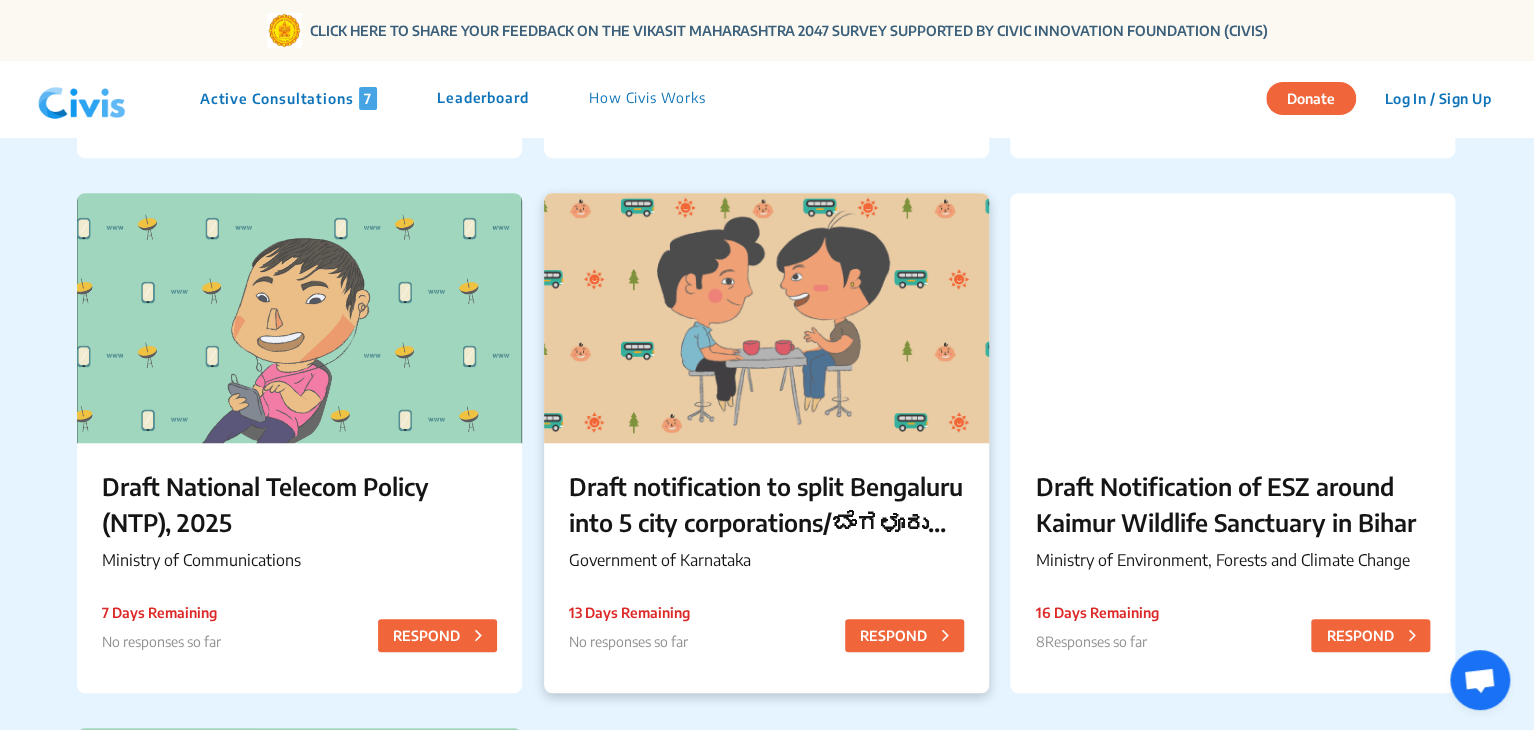 click on "Draft notification to split Bengaluru into 5 city corporations/ಬೆಂಗಳೂರು ನಗರವನ್ನು ಐದು ನಗರ ನಿಗಮಗಳಾಗಿ ವಿಭಜಿಸುವ ಪ್ರಸ್ತಾವಿತ ಅಧಿಸೂಚನೆ" 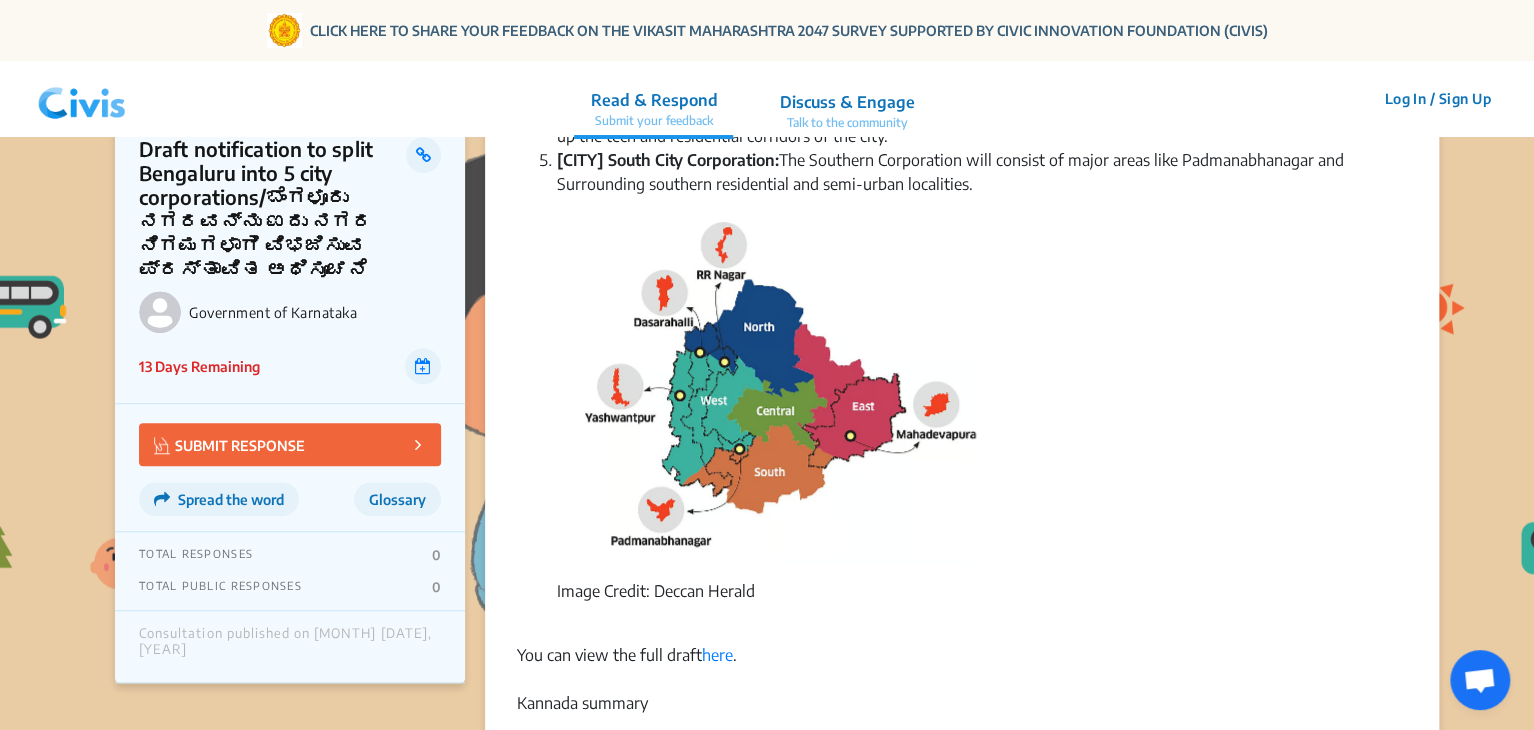 scroll, scrollTop: 0, scrollLeft: 0, axis: both 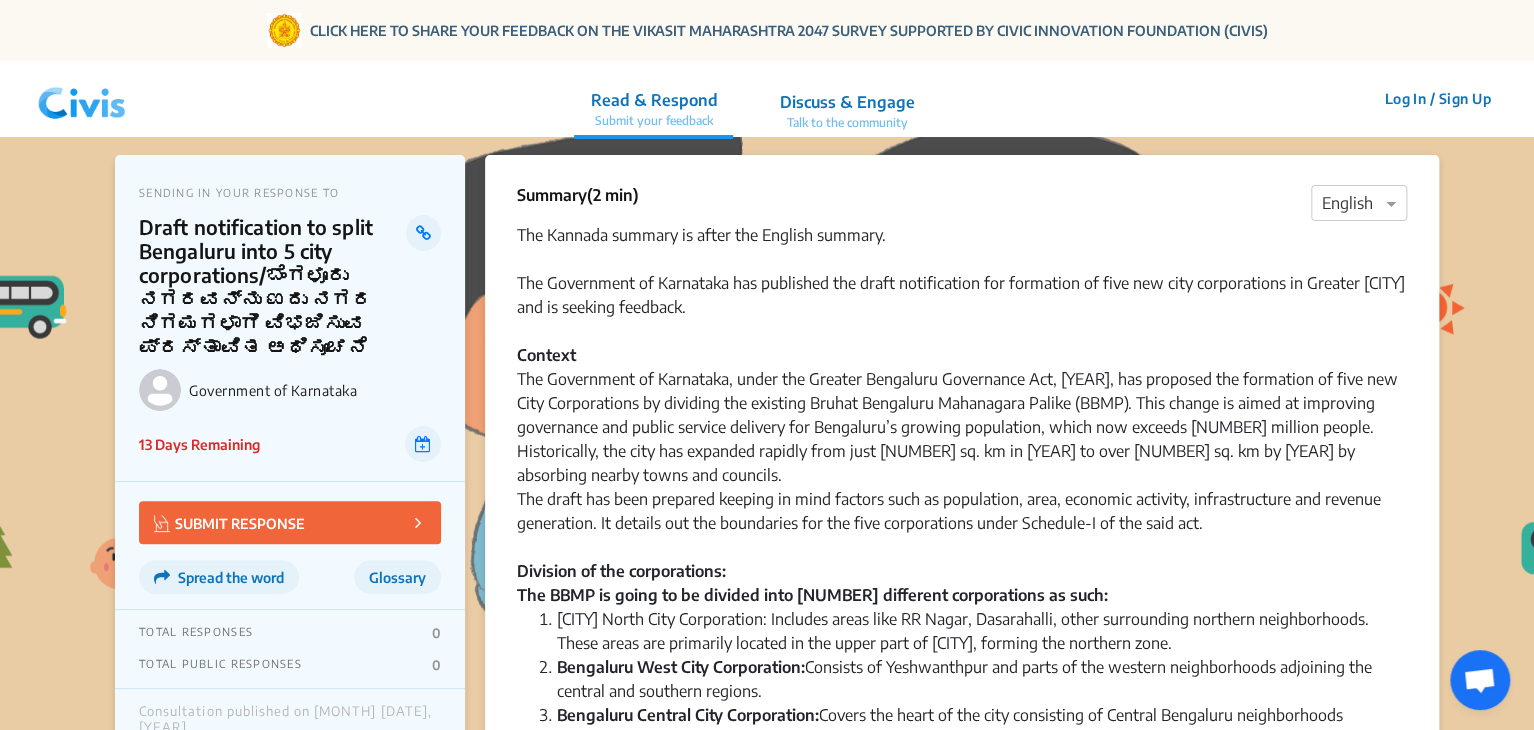 click on "The Government of Karnataka, under the Greater Bengaluru Governance Act, 2024, has proposed the formation of five new City Corporations by dividing the existing Bruhat Bengaluru Mahanagara Palike (BBMP). This change is aimed at improving governance and public service delivery for Bengaluru’s growing population, which now exceeds 14 million people. Historically, the city has expanded rapidly from just 180 sq. km in 1990 to over 800 sq. km by 2005 by absorbing nearby towns and councils.  The draft has been prepared keeping in mind factors such as population, area, economic activity, infrastructure and revenue generation. It details out the boundaries for the five corporations under Schedule-I of the said act.  Division of the corporations: The BBMP is going to be divided into five different corporations as such:" 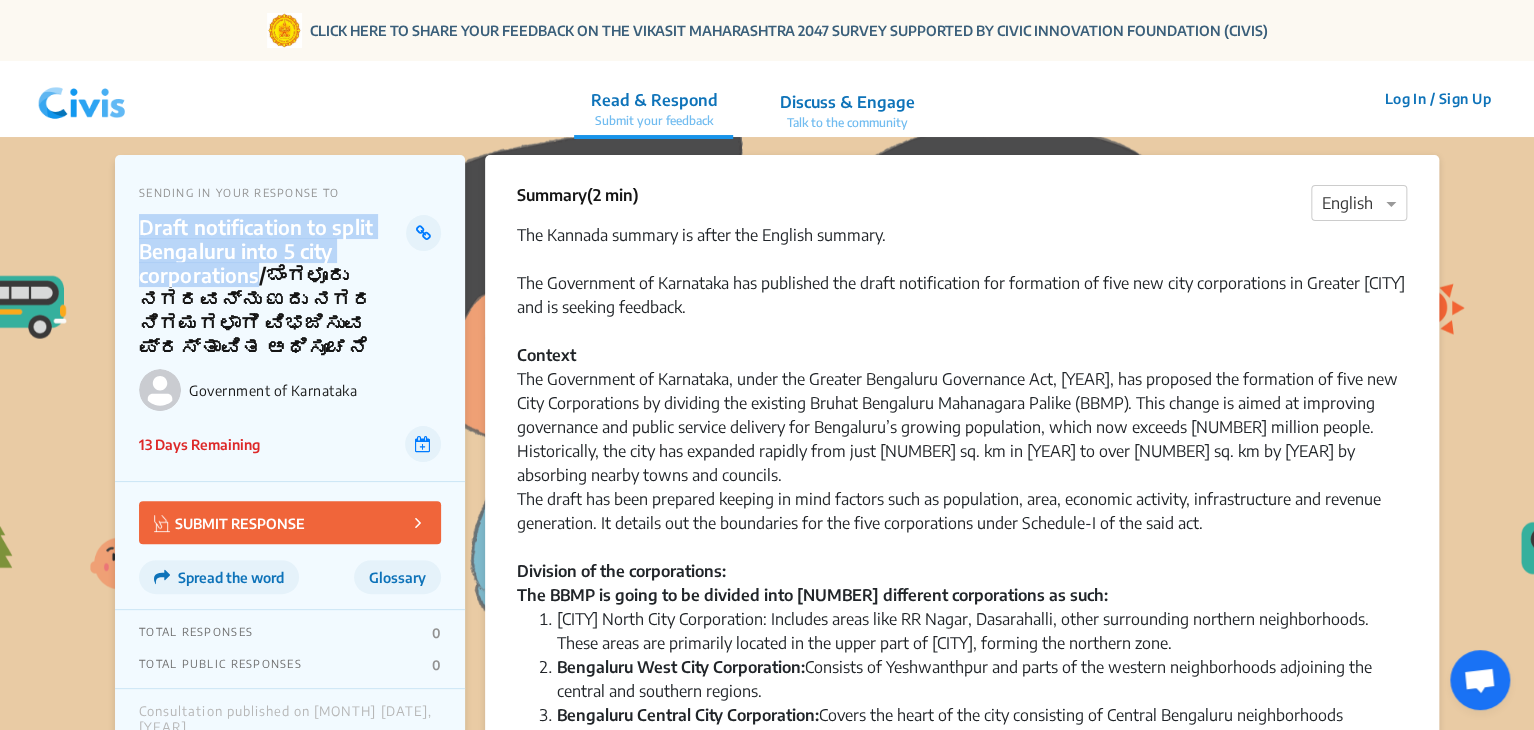 drag, startPoint x: 142, startPoint y: 228, endPoint x: 255, endPoint y: 273, distance: 121.630585 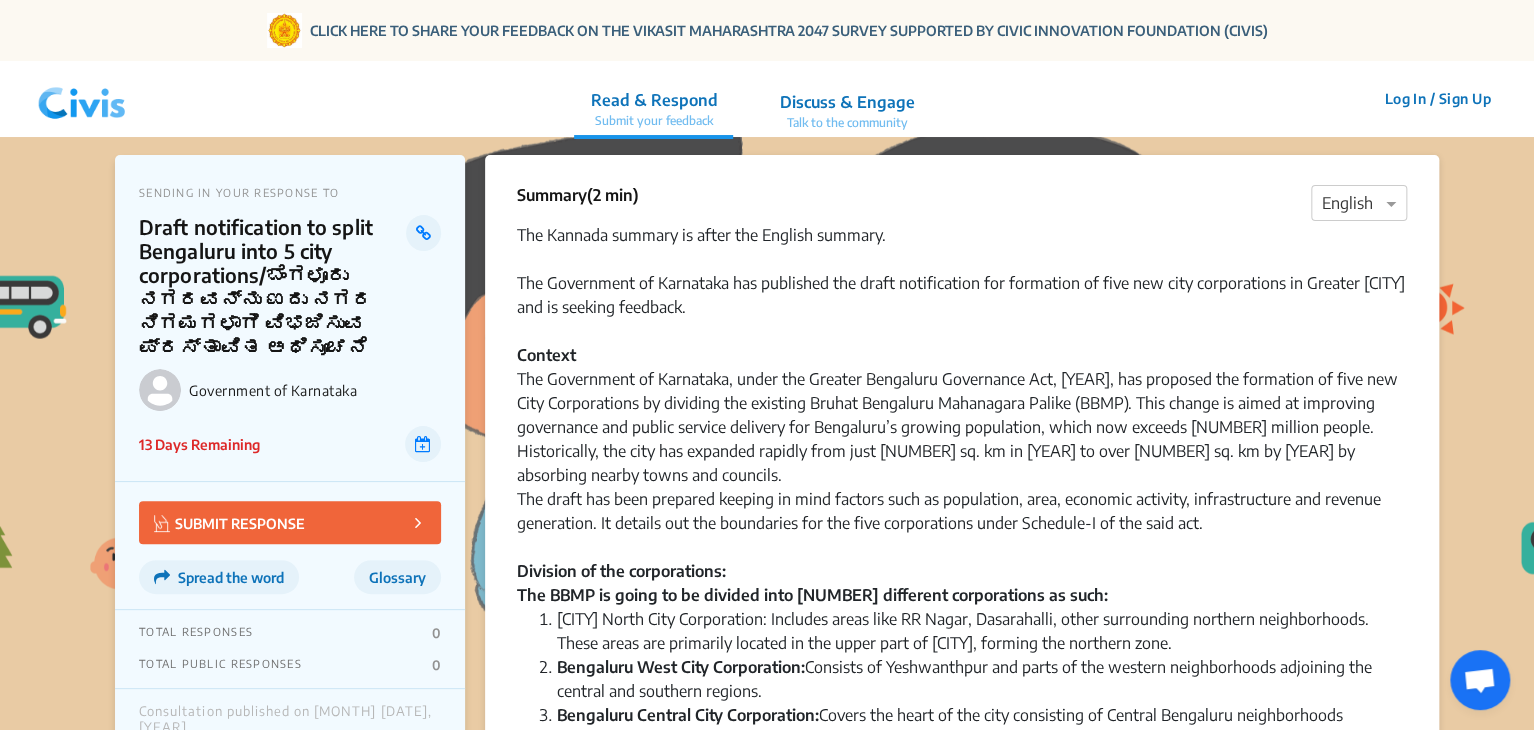 click on "SENDING IN YOUR RESPONSE TO Draft notification to split Bengaluru into 5 city corporations/ಬೆಂಗಳೂರು ನಗರವನ್ನು ಐದು ನಗರ ನಿಗಮಗಳಾಗಿ ವಿಭಜಿಸುವ ಪ್ರಸ್ತಾವಿತ ಅಧಿಸೂಚನೆ Government of Karnataka 13 Days Remaining  SUBMIT RESPONSE  Spread the word Glossary TOTAL RESPONSES  0  TOTAL PUBLIC RESPONSES  0  Consultation published on August 5, 2025  Summary  (2 min) × English
The Kannada summary is after the English summary.  The Government of Karnataka has published the draft notification for formation of five new city corporations in Greater Bengaluru and is seeking feedback.  Context The draft has been prepared keeping in mind factors such as population, area, economic activity, infrastructure and revenue generation. It details out the boundaries for the five corporations under Schedule-I of the said act.  Division of the corporations: The BBMP is going to be divided into five different corporations as such:" 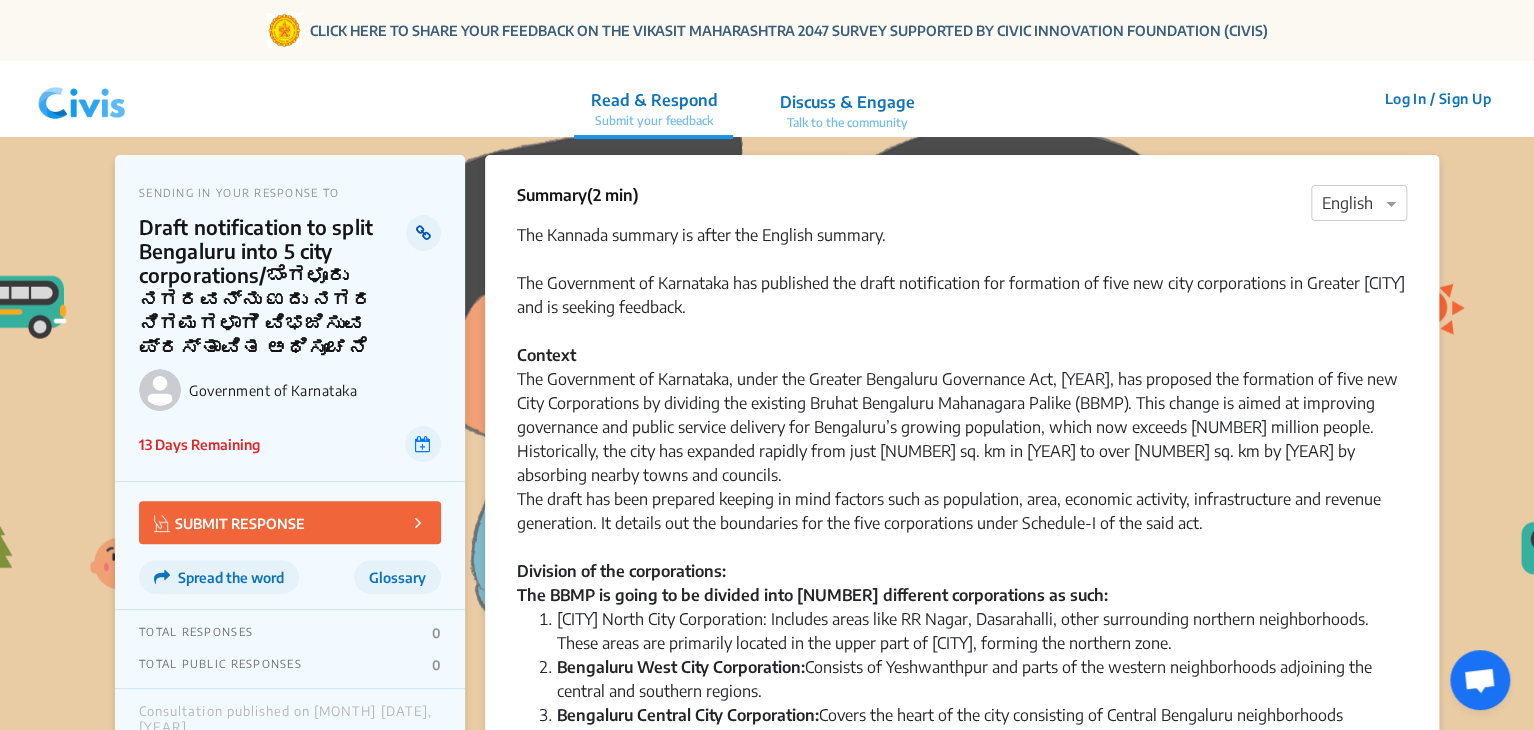 click 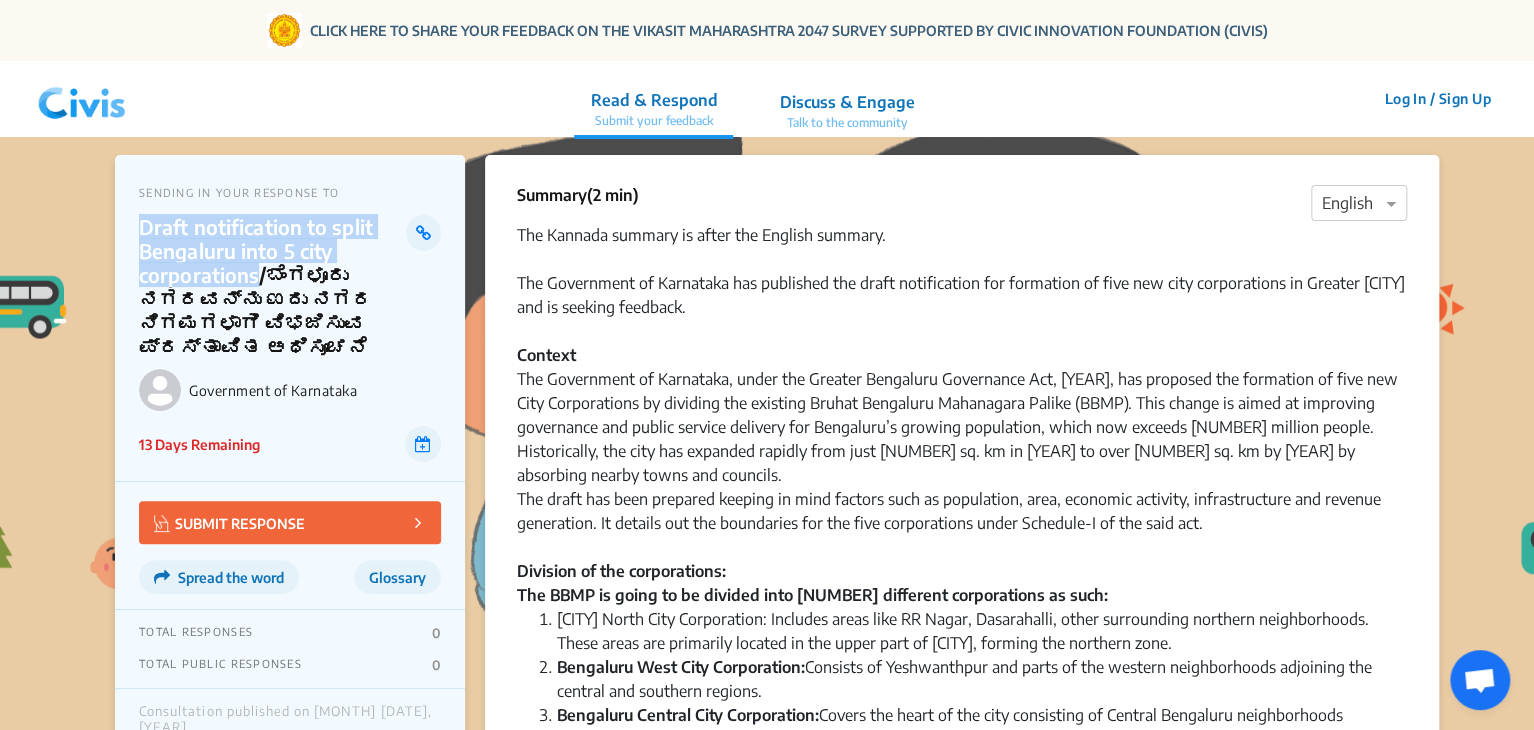 drag, startPoint x: 143, startPoint y: 223, endPoint x: 255, endPoint y: 281, distance: 126.12692 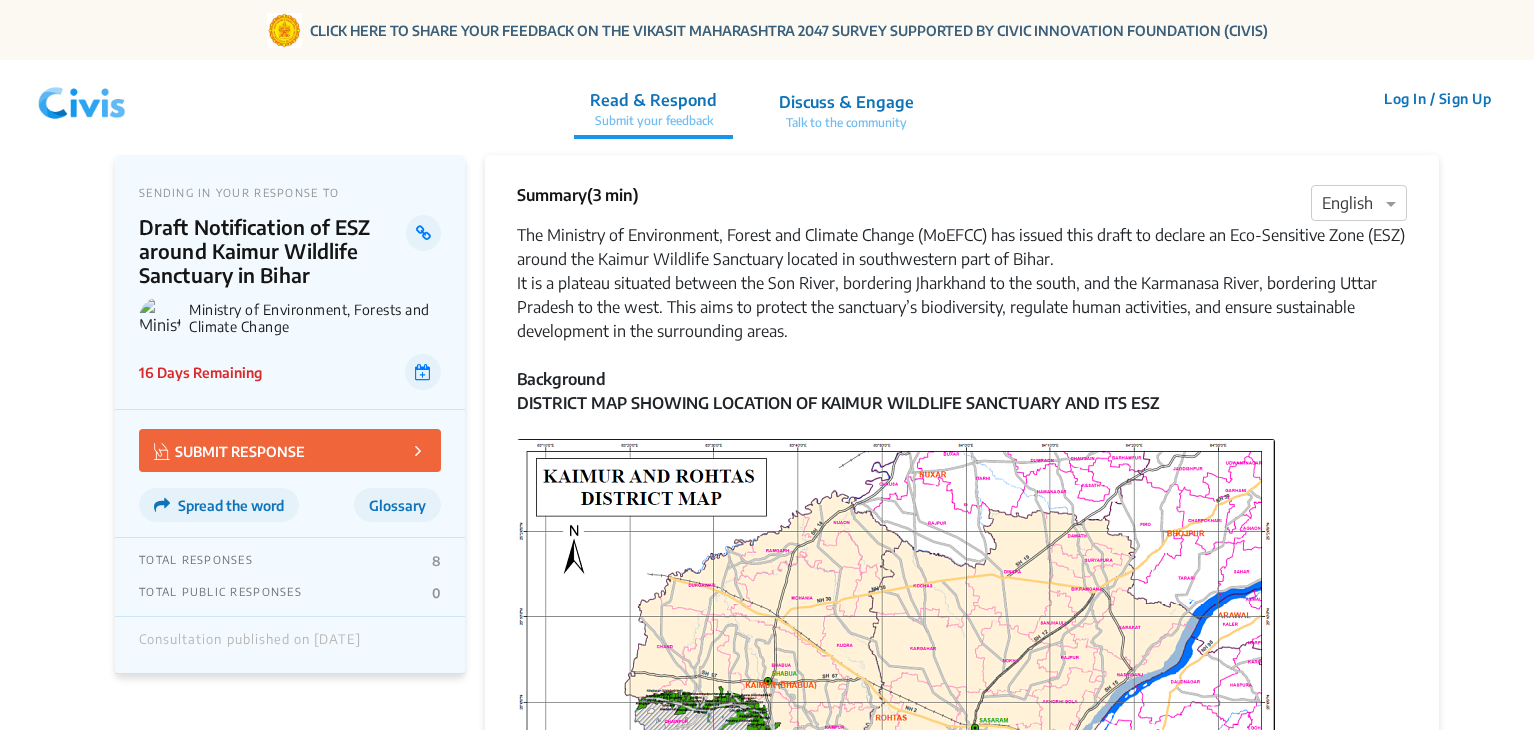 scroll, scrollTop: 0, scrollLeft: 0, axis: both 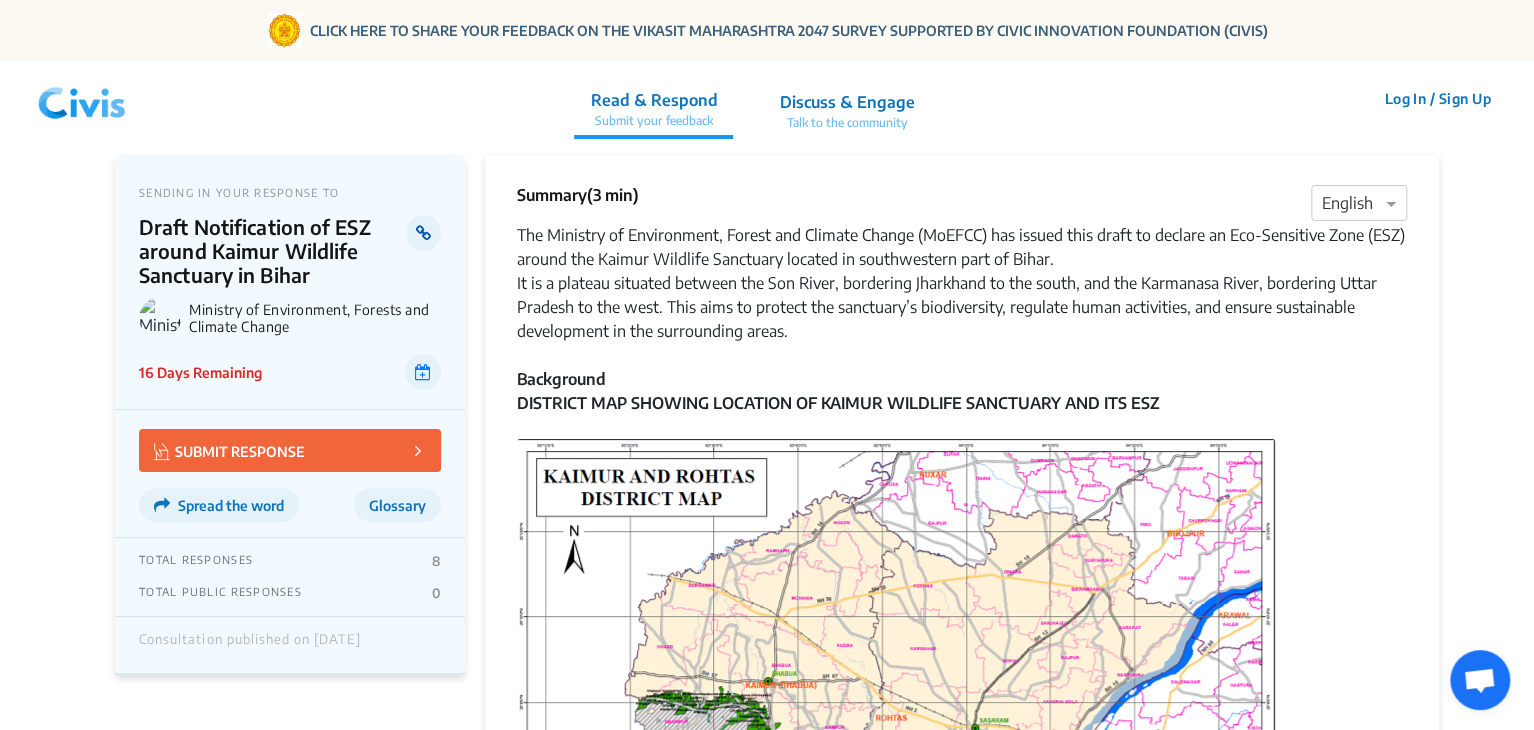 click 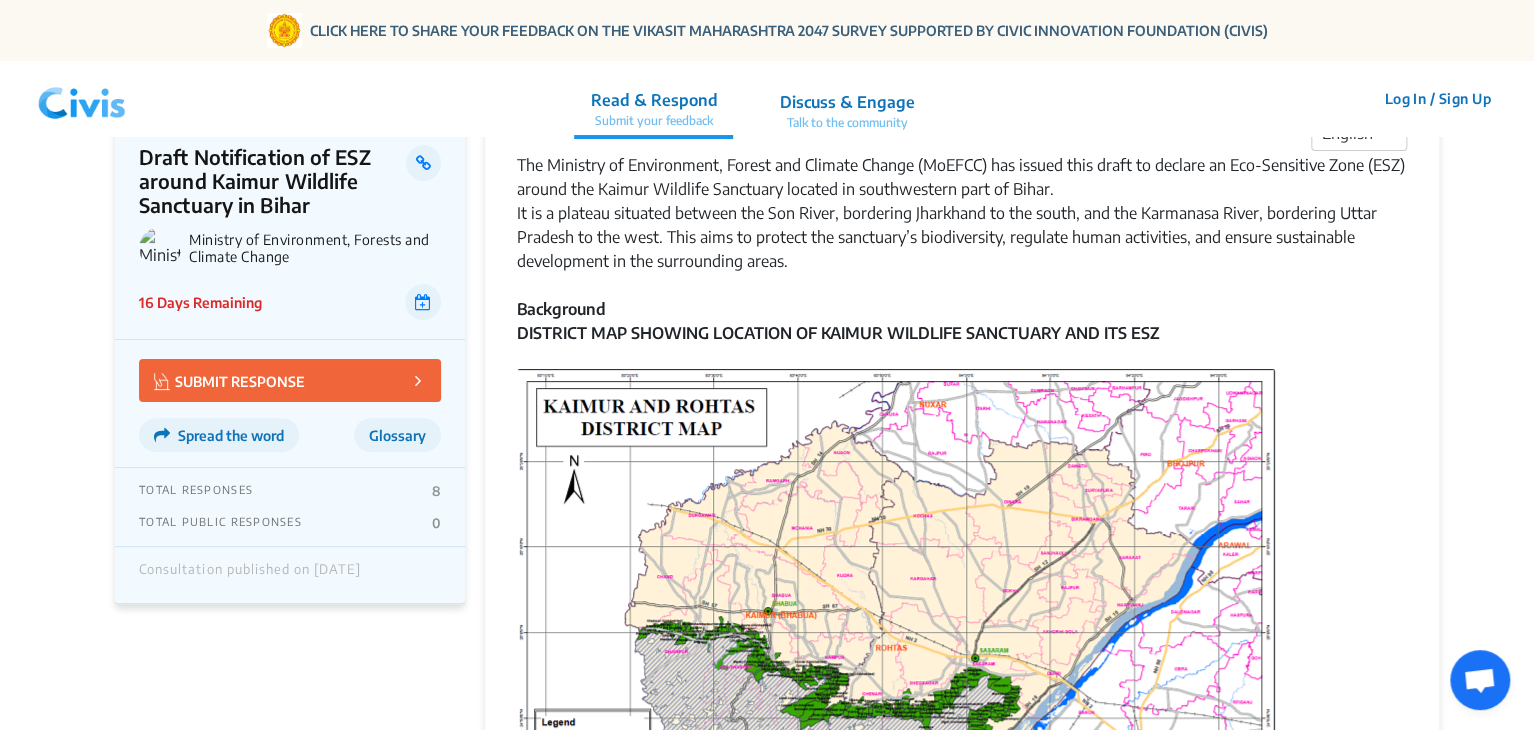 scroll, scrollTop: 0, scrollLeft: 0, axis: both 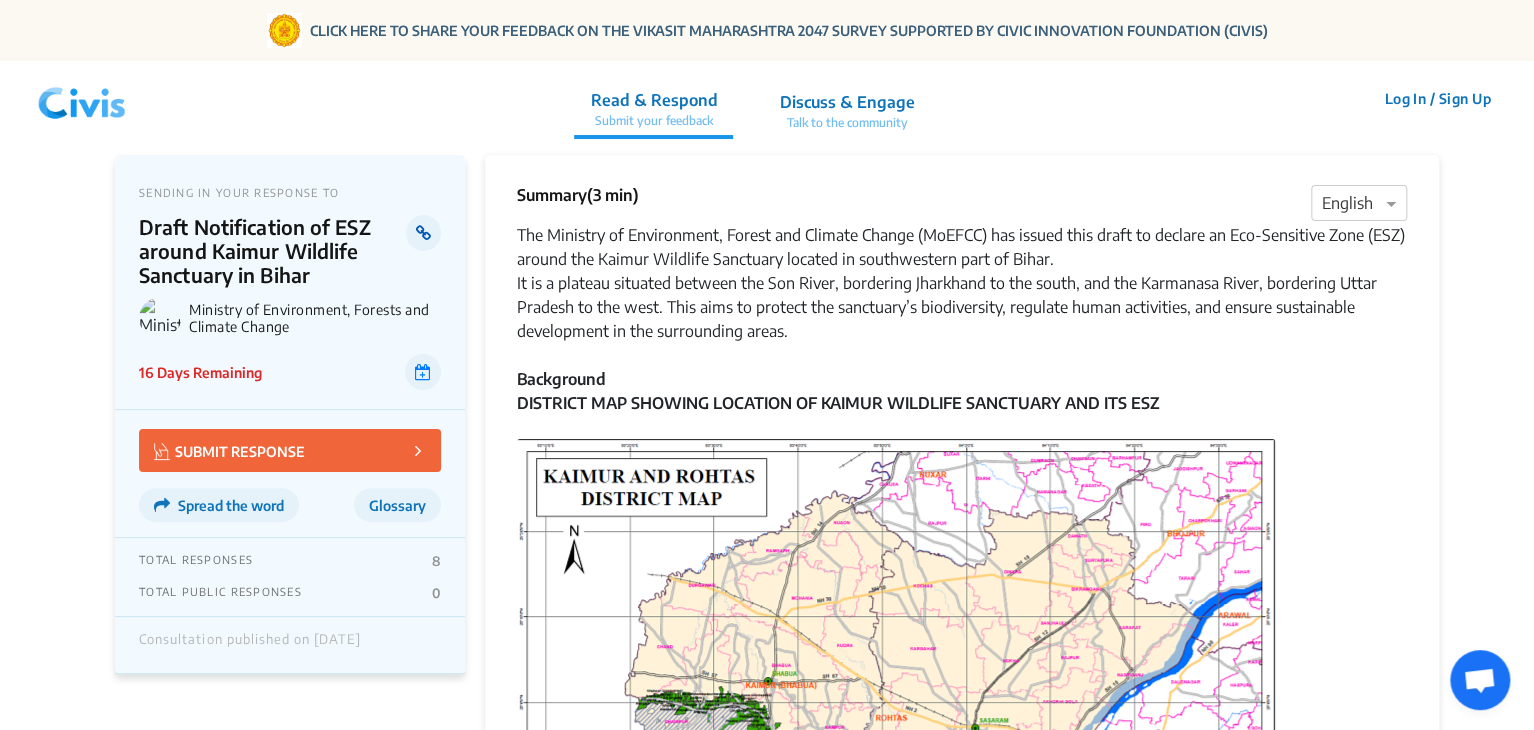 click 